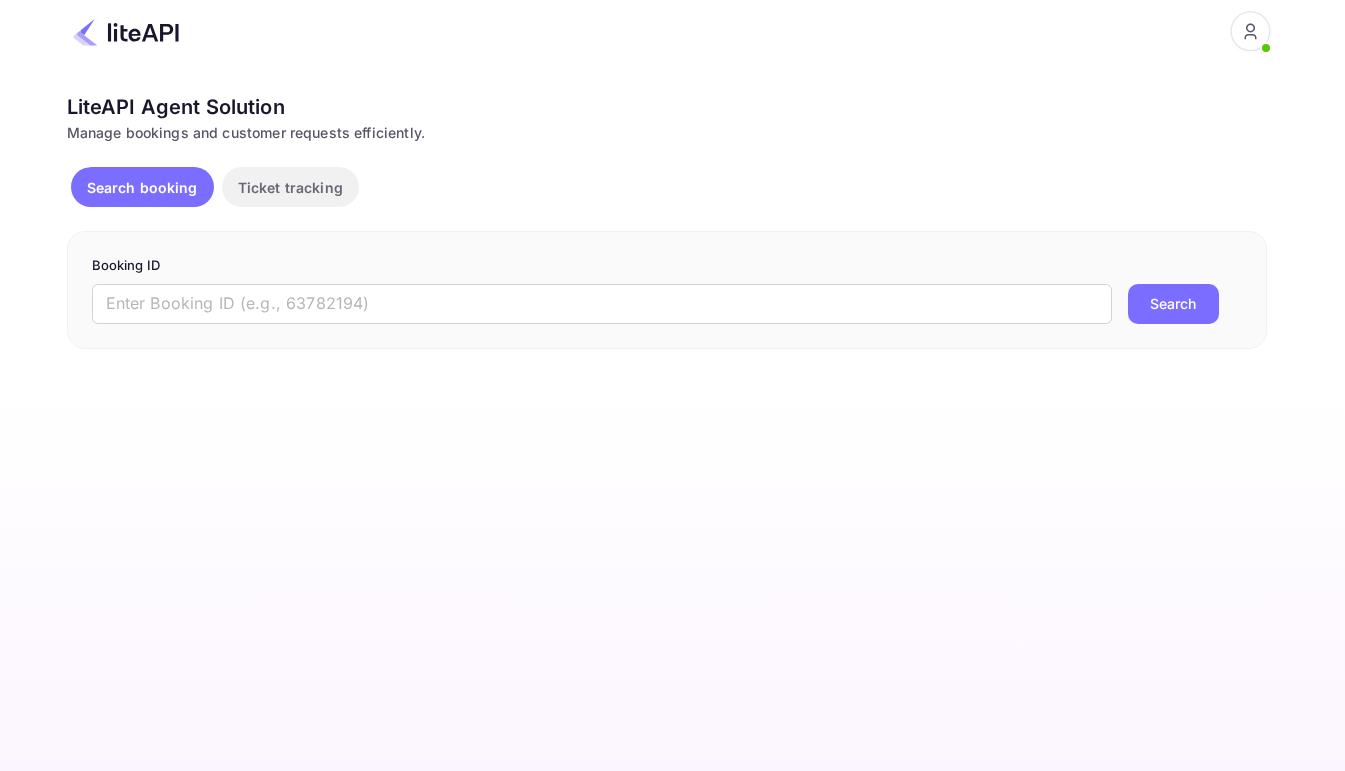 scroll, scrollTop: 0, scrollLeft: 0, axis: both 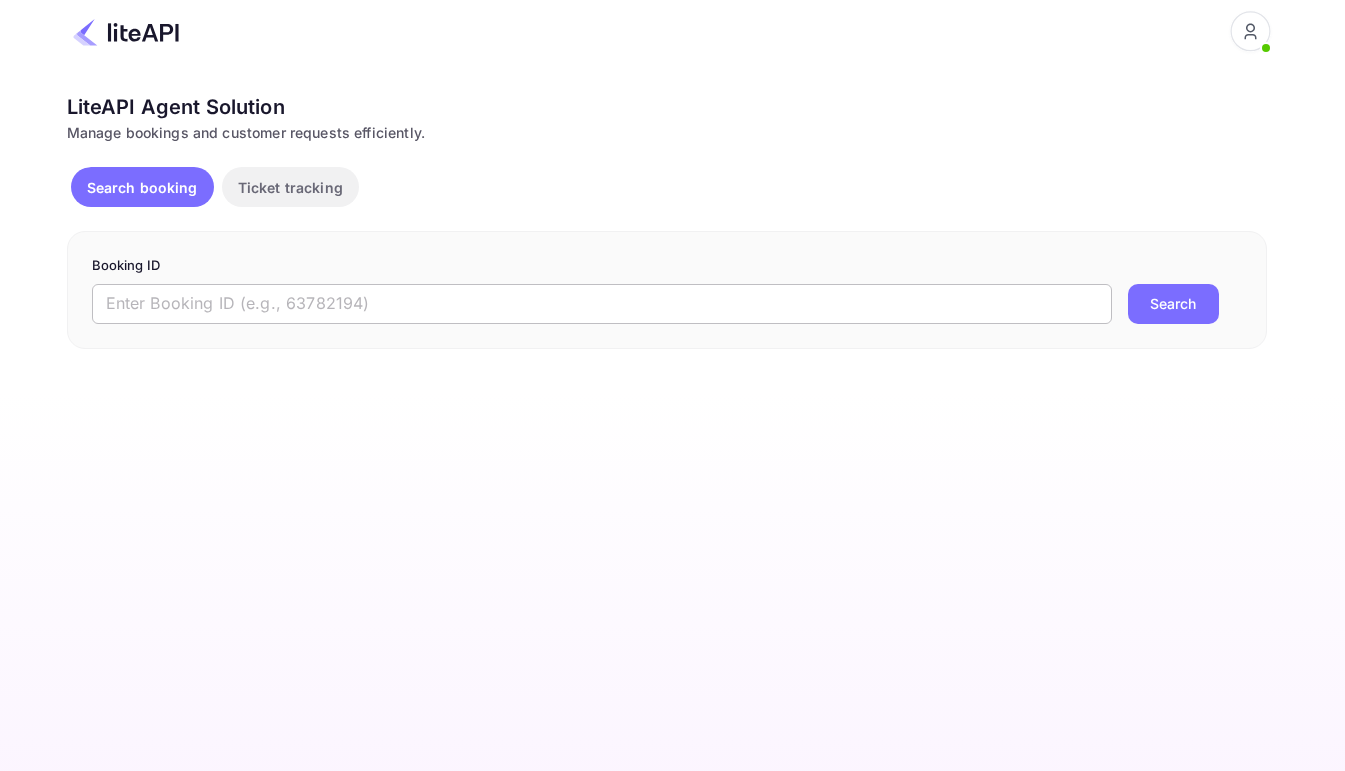 click at bounding box center (602, 304) 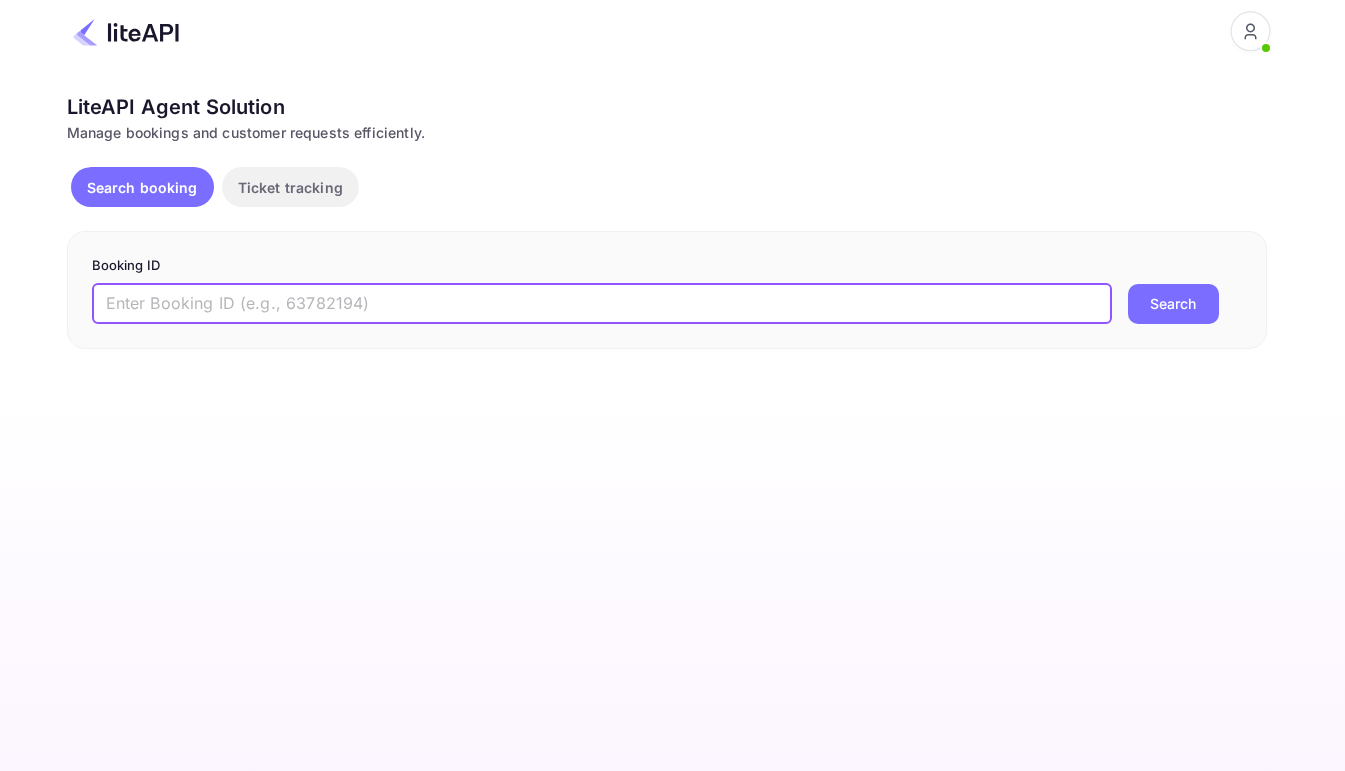 paste on "8394566" 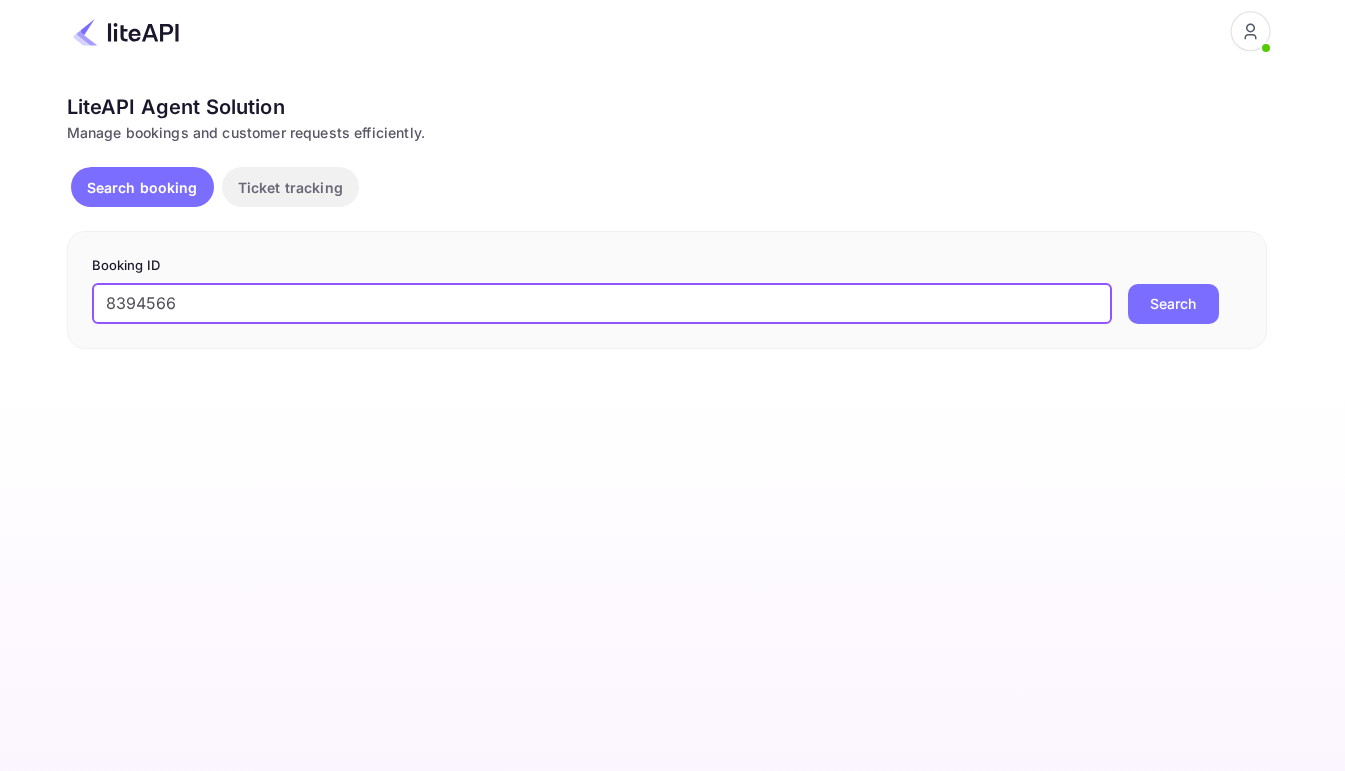 type on "8394566" 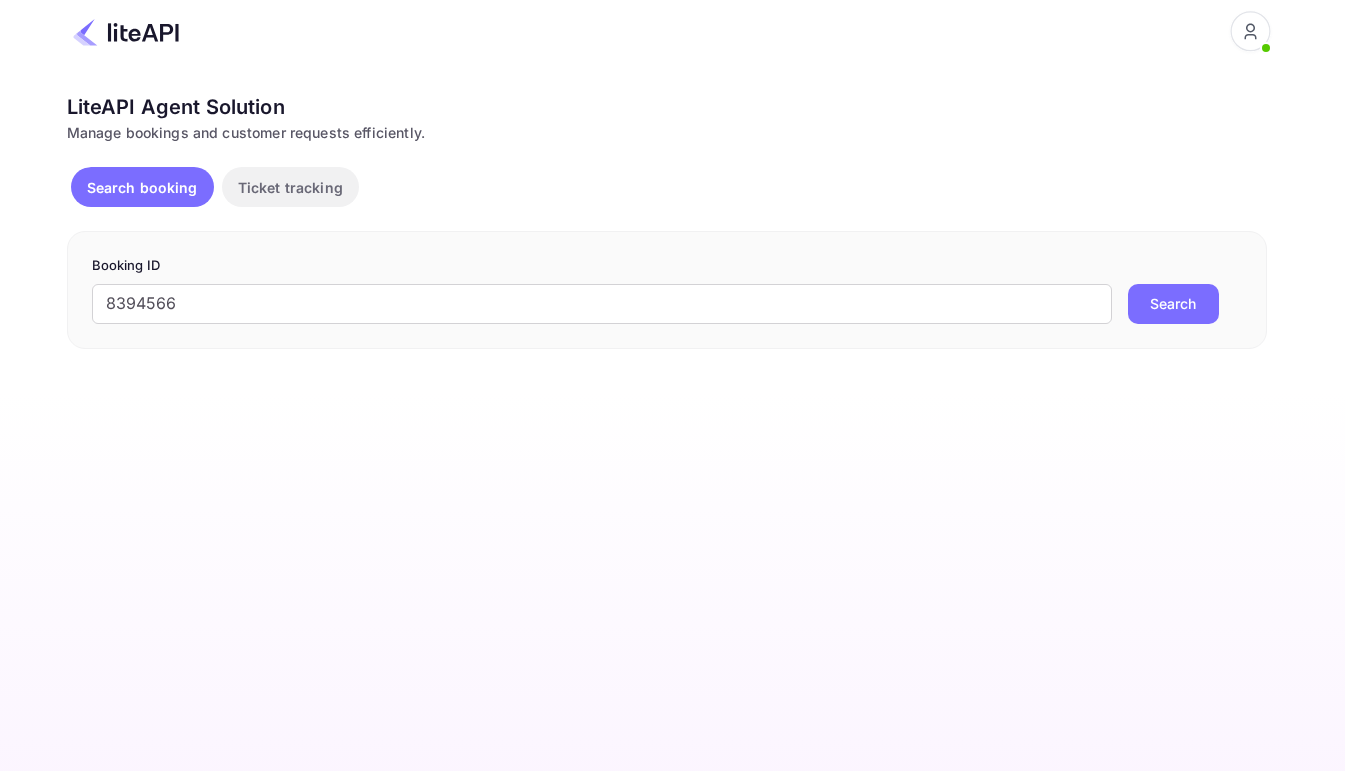 click on "Search" at bounding box center [1173, 304] 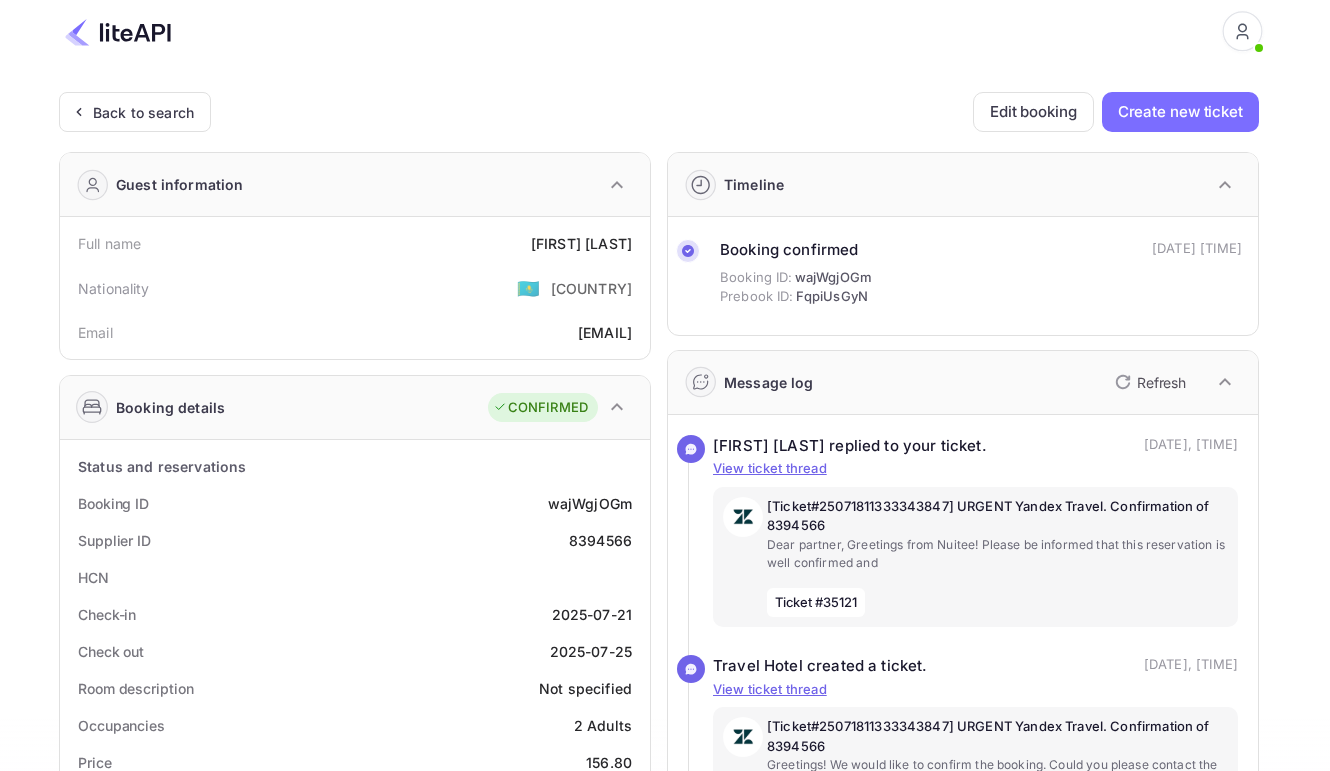 drag, startPoint x: 493, startPoint y: 249, endPoint x: 632, endPoint y: 255, distance: 139.12944 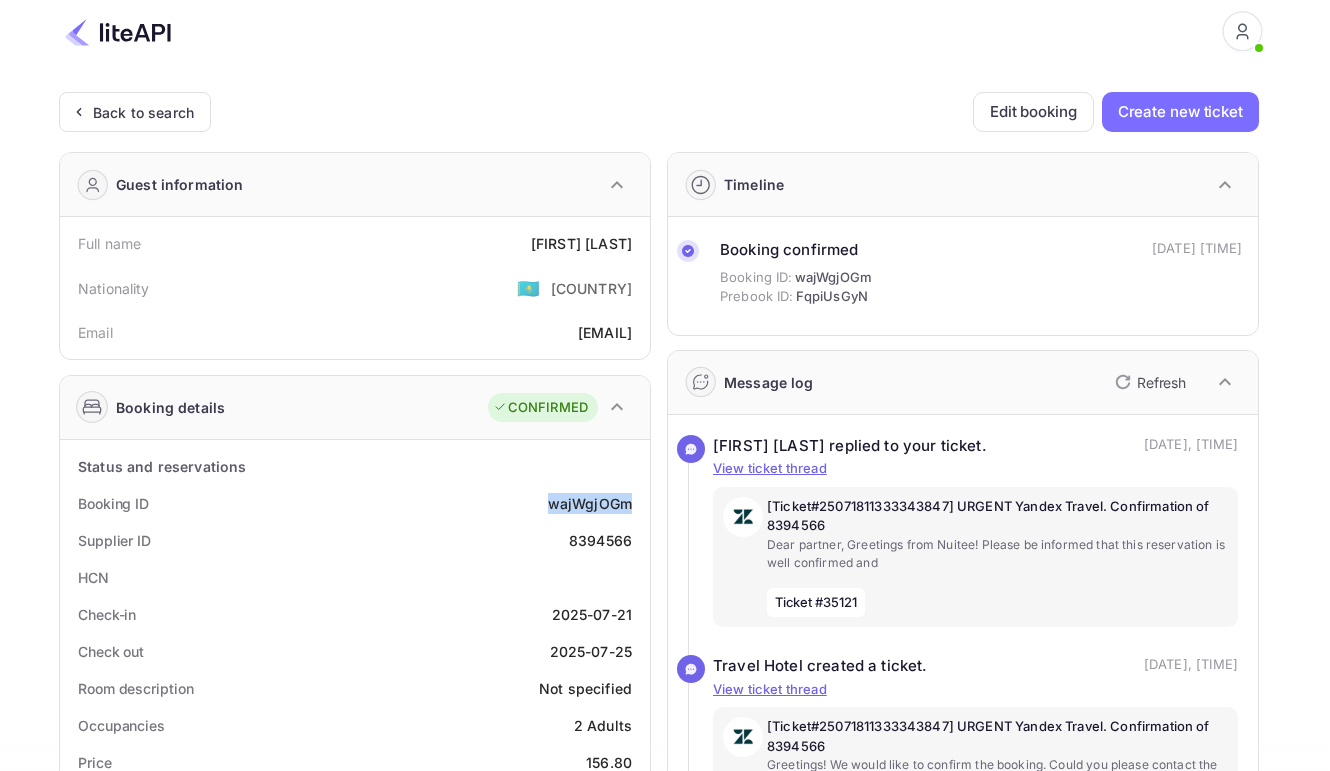 drag, startPoint x: 540, startPoint y: 518, endPoint x: 624, endPoint y: 519, distance: 84.00595 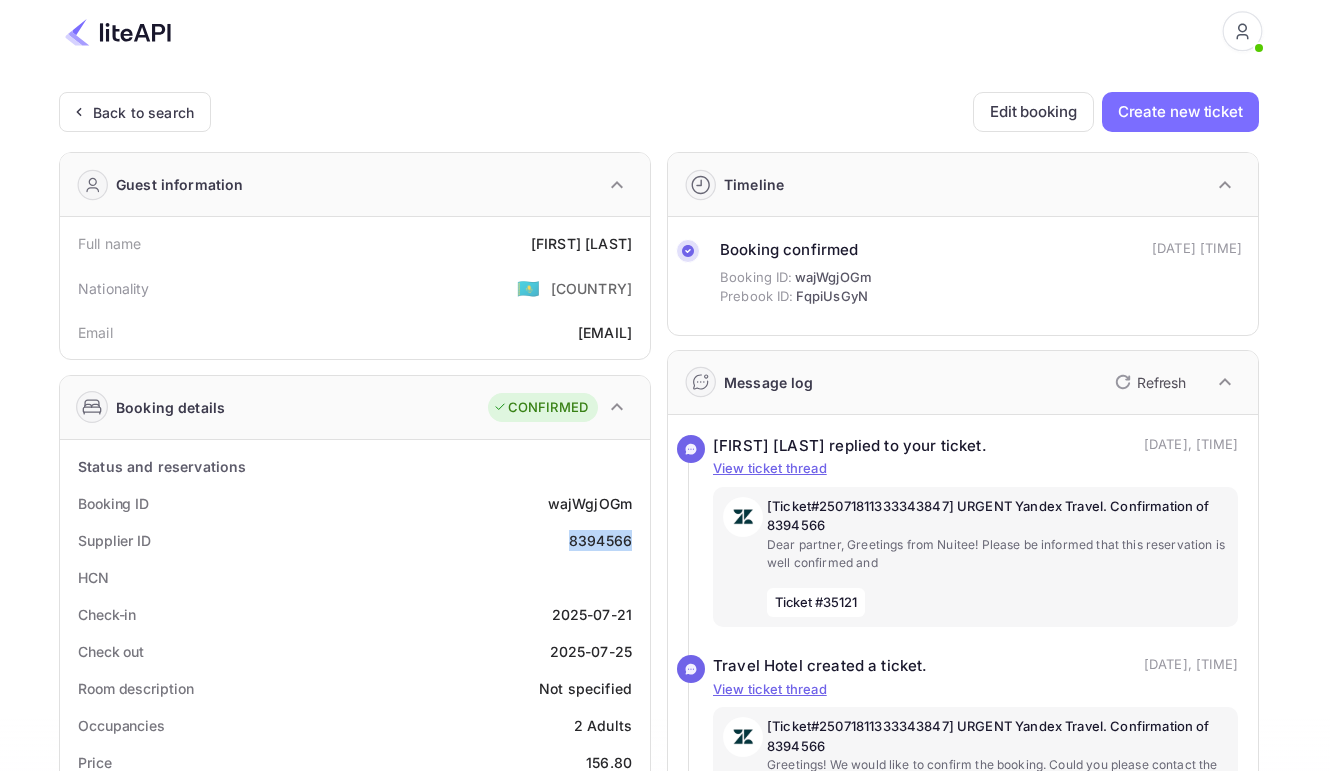 drag, startPoint x: 558, startPoint y: 560, endPoint x: 621, endPoint y: 568, distance: 63.505905 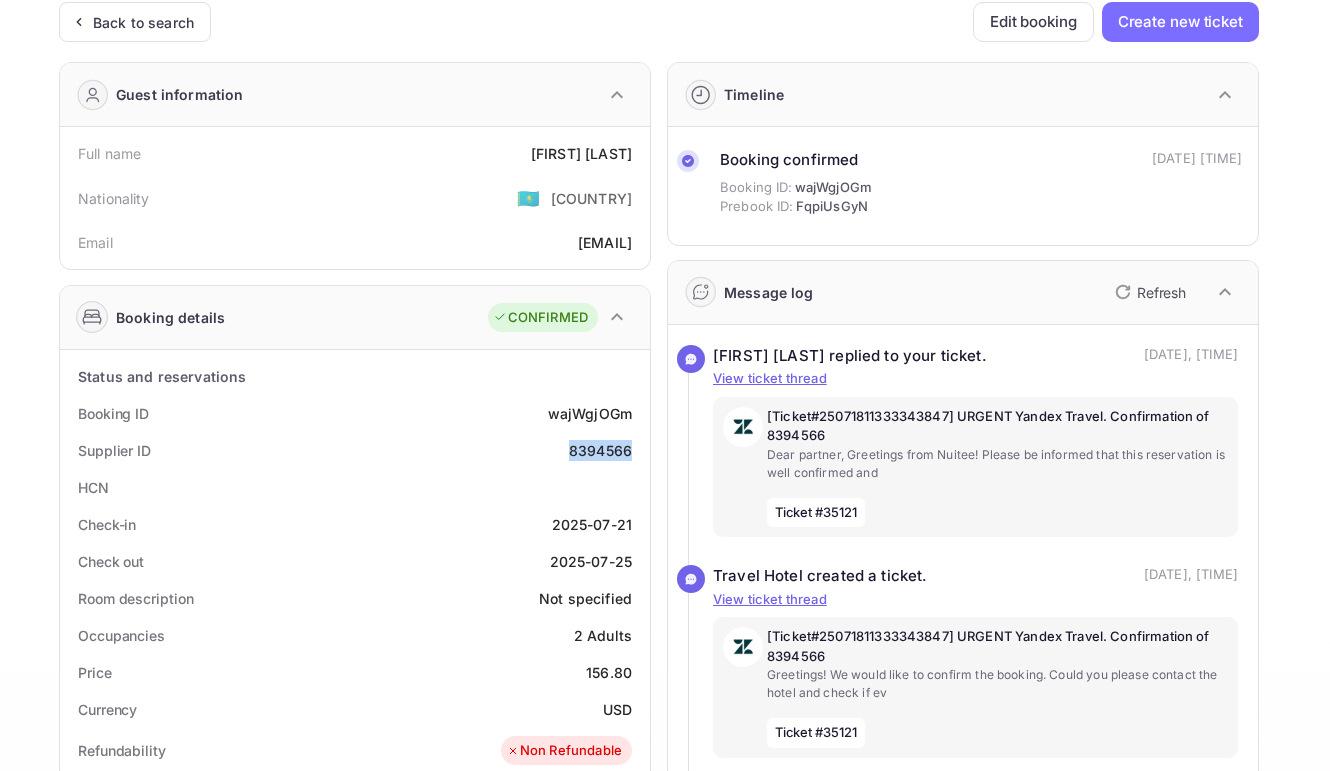 scroll, scrollTop: 140, scrollLeft: 0, axis: vertical 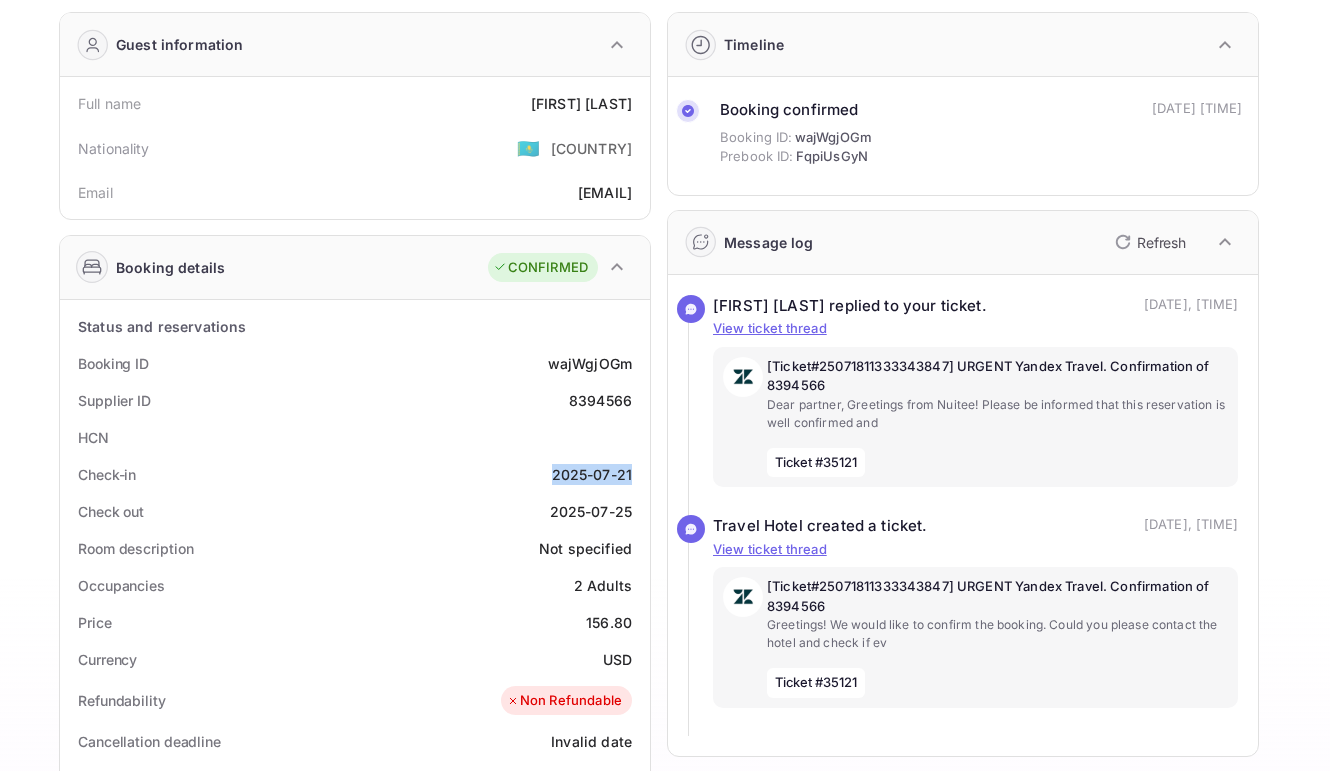 drag, startPoint x: 544, startPoint y: 489, endPoint x: 627, endPoint y: 491, distance: 83.02409 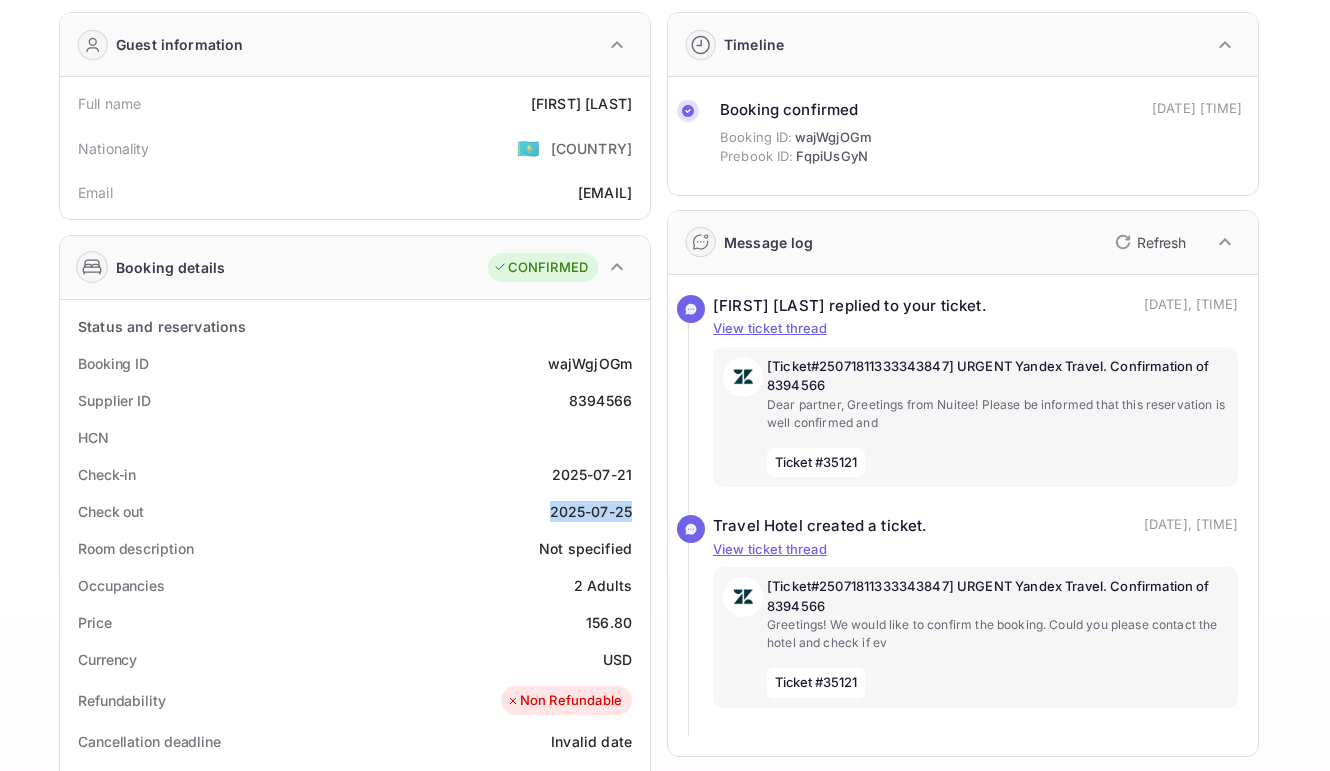 drag, startPoint x: 579, startPoint y: 531, endPoint x: 631, endPoint y: 535, distance: 52.153618 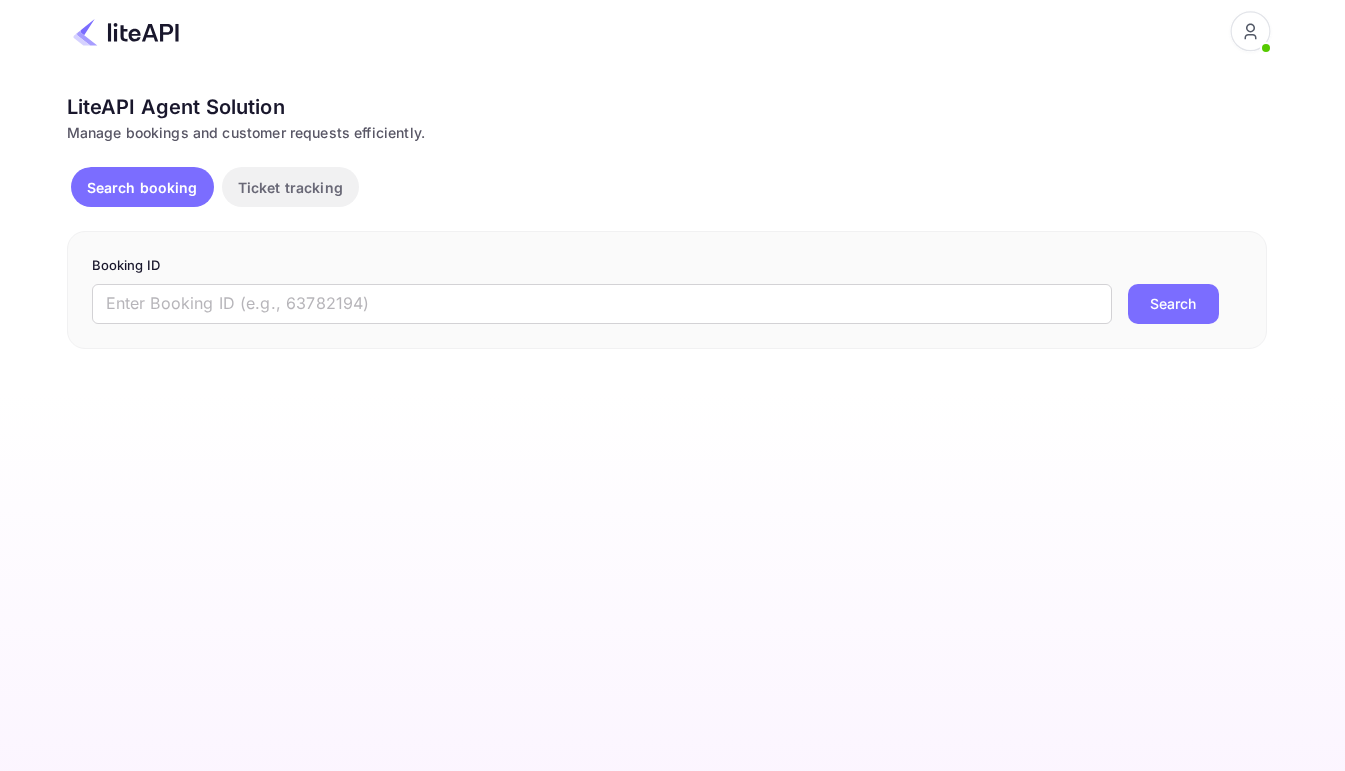 scroll, scrollTop: 0, scrollLeft: 0, axis: both 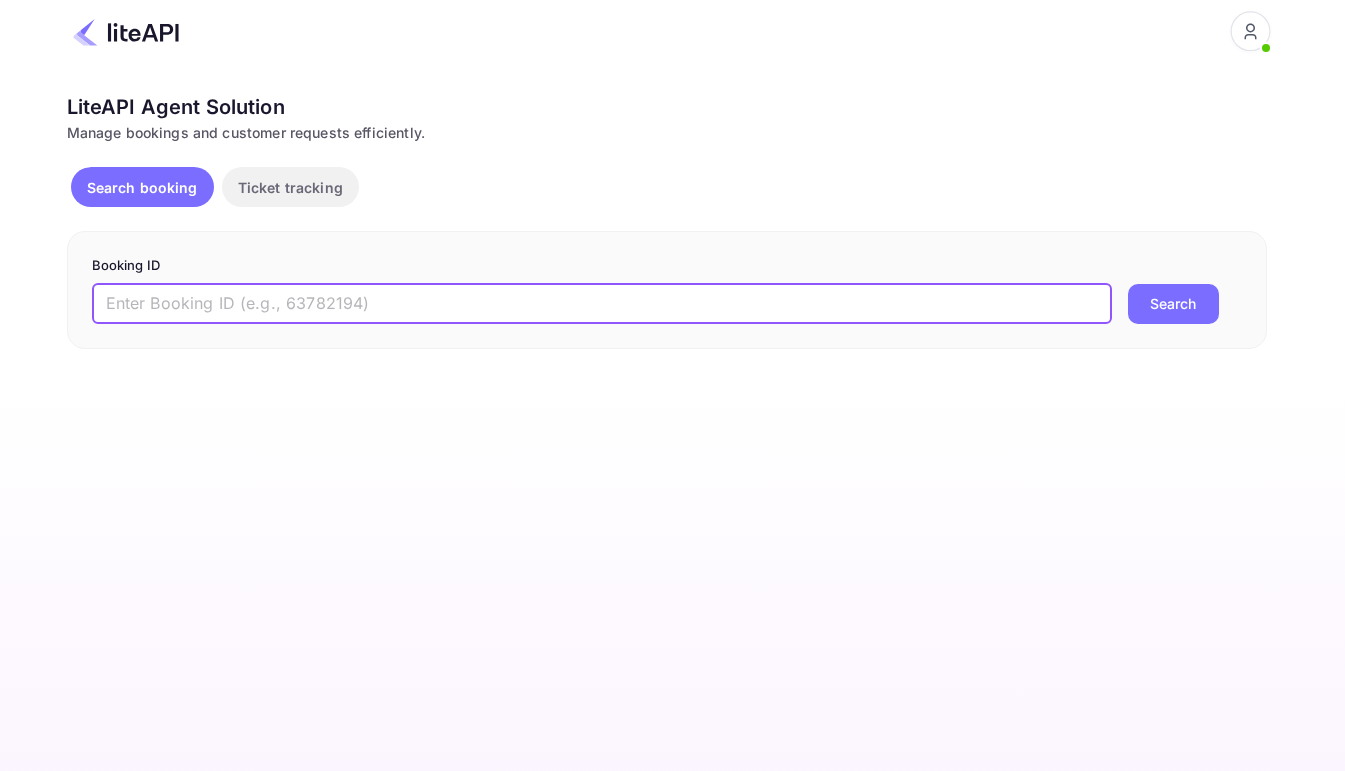 click at bounding box center (602, 304) 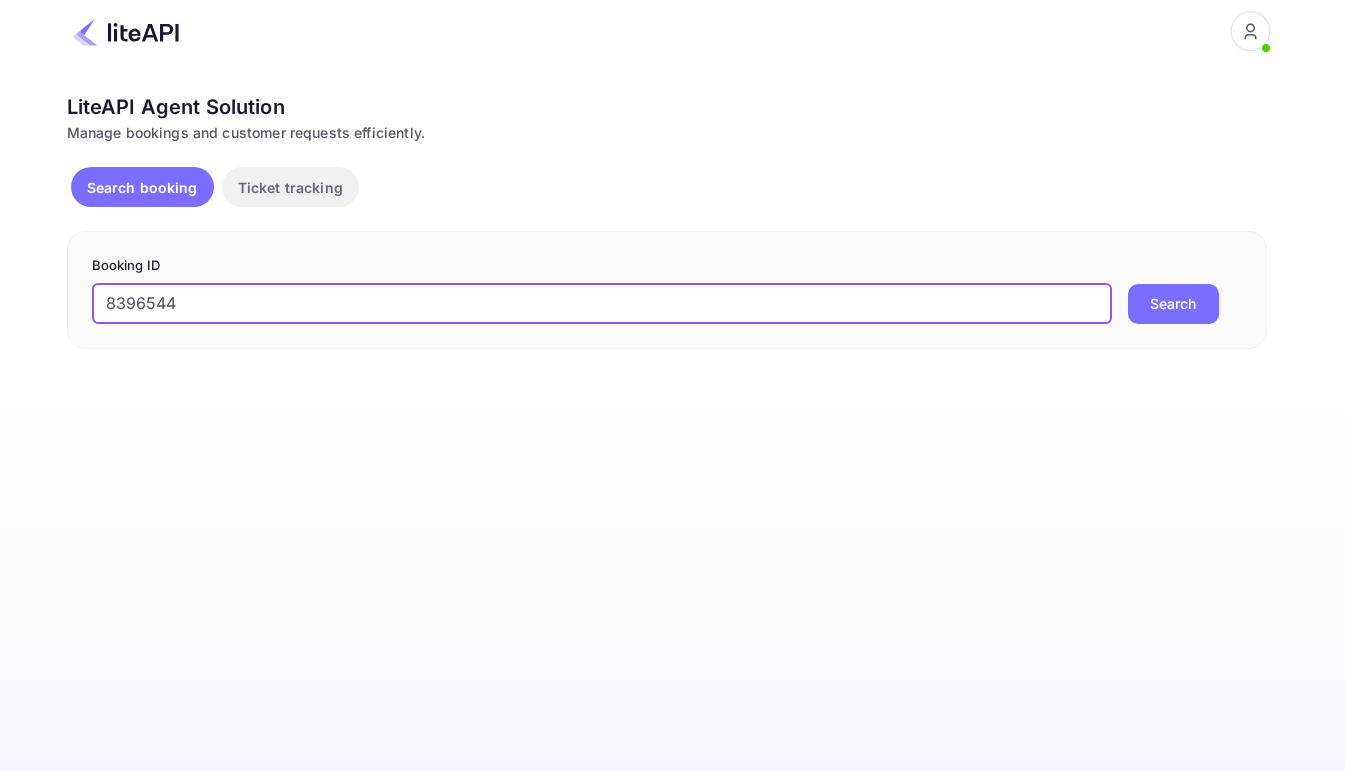 type on "8396544" 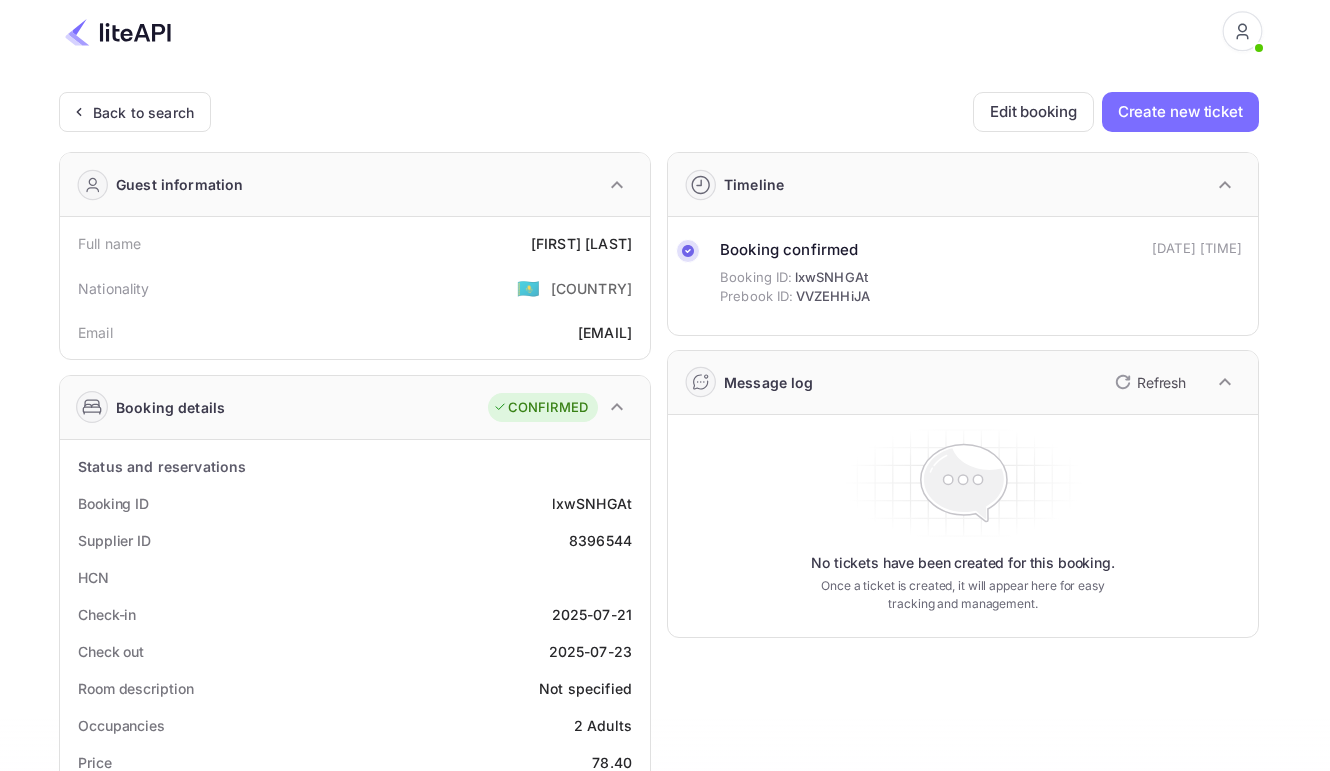 drag, startPoint x: 507, startPoint y: 253, endPoint x: 627, endPoint y: 258, distance: 120.10412 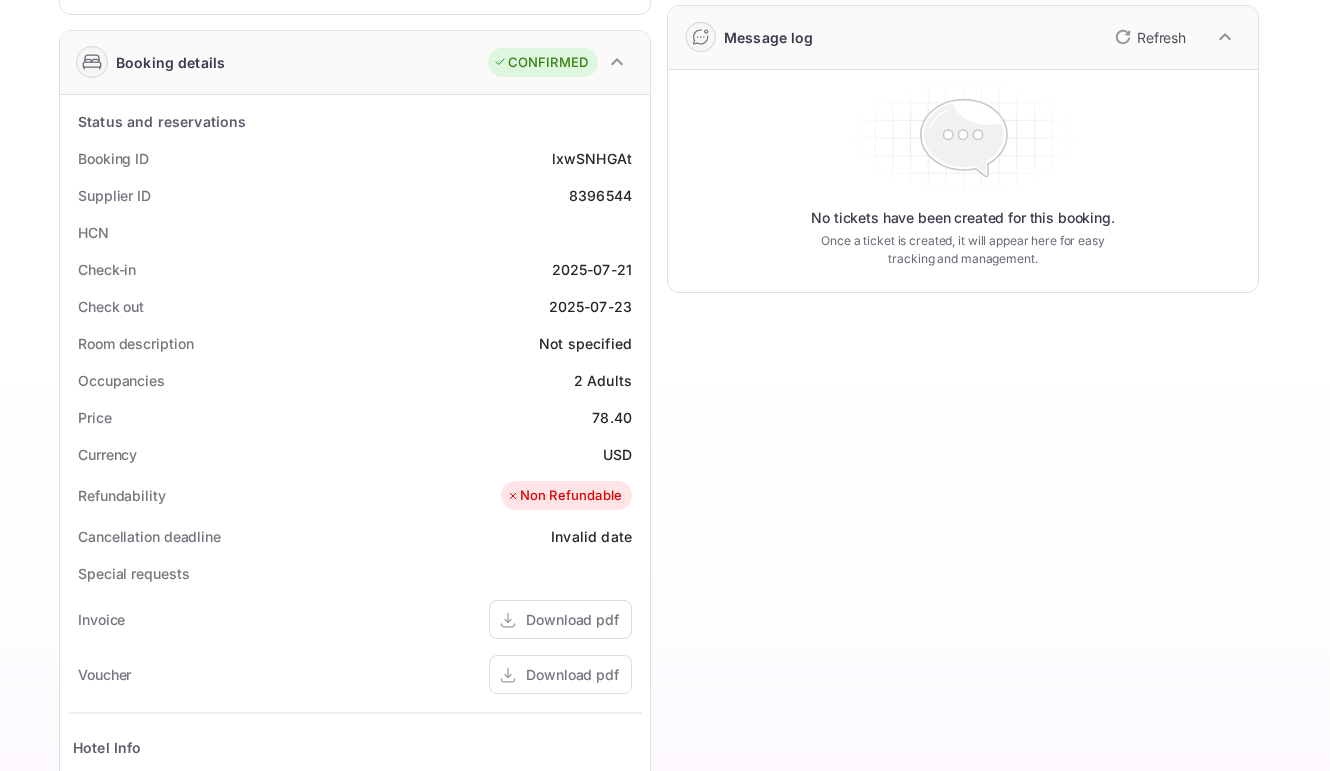 scroll, scrollTop: 343, scrollLeft: 0, axis: vertical 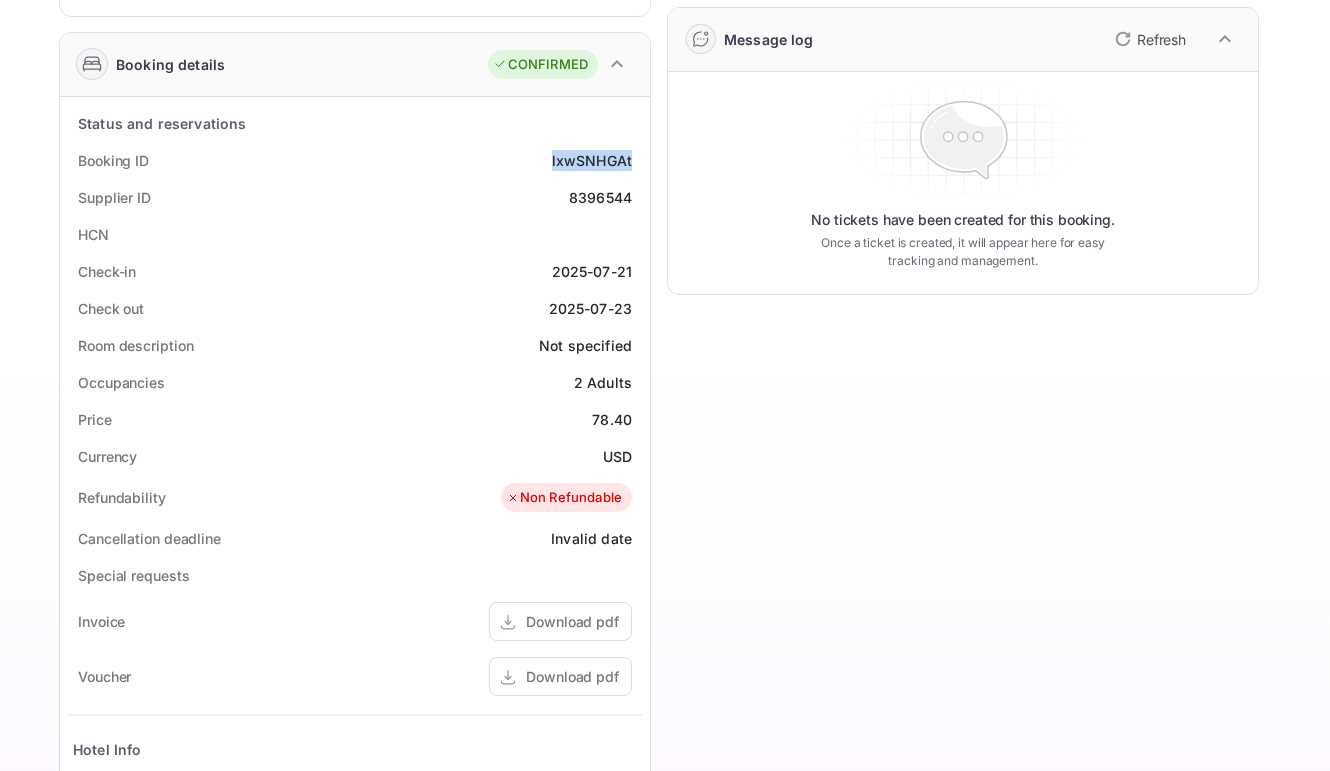 drag, startPoint x: 544, startPoint y: 175, endPoint x: 629, endPoint y: 185, distance: 85.58621 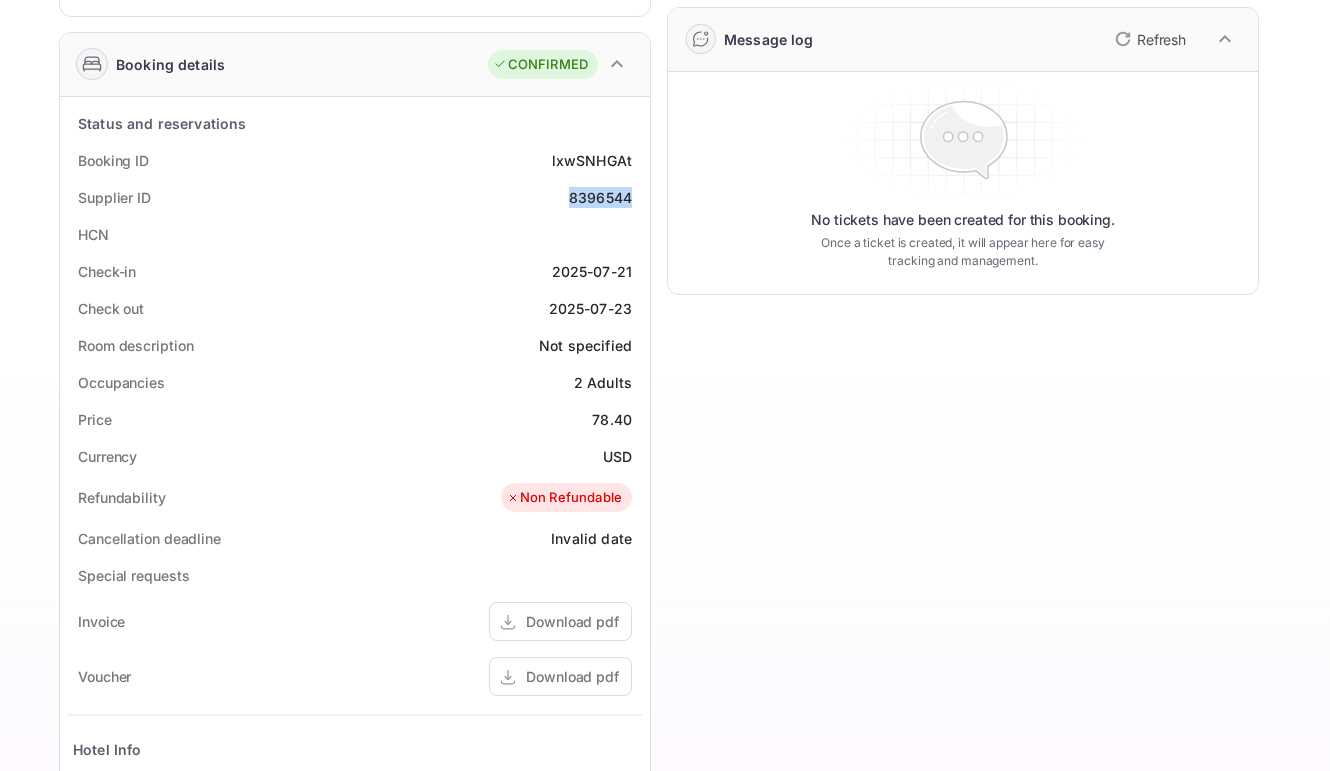 drag, startPoint x: 556, startPoint y: 215, endPoint x: 628, endPoint y: 216, distance: 72.00694 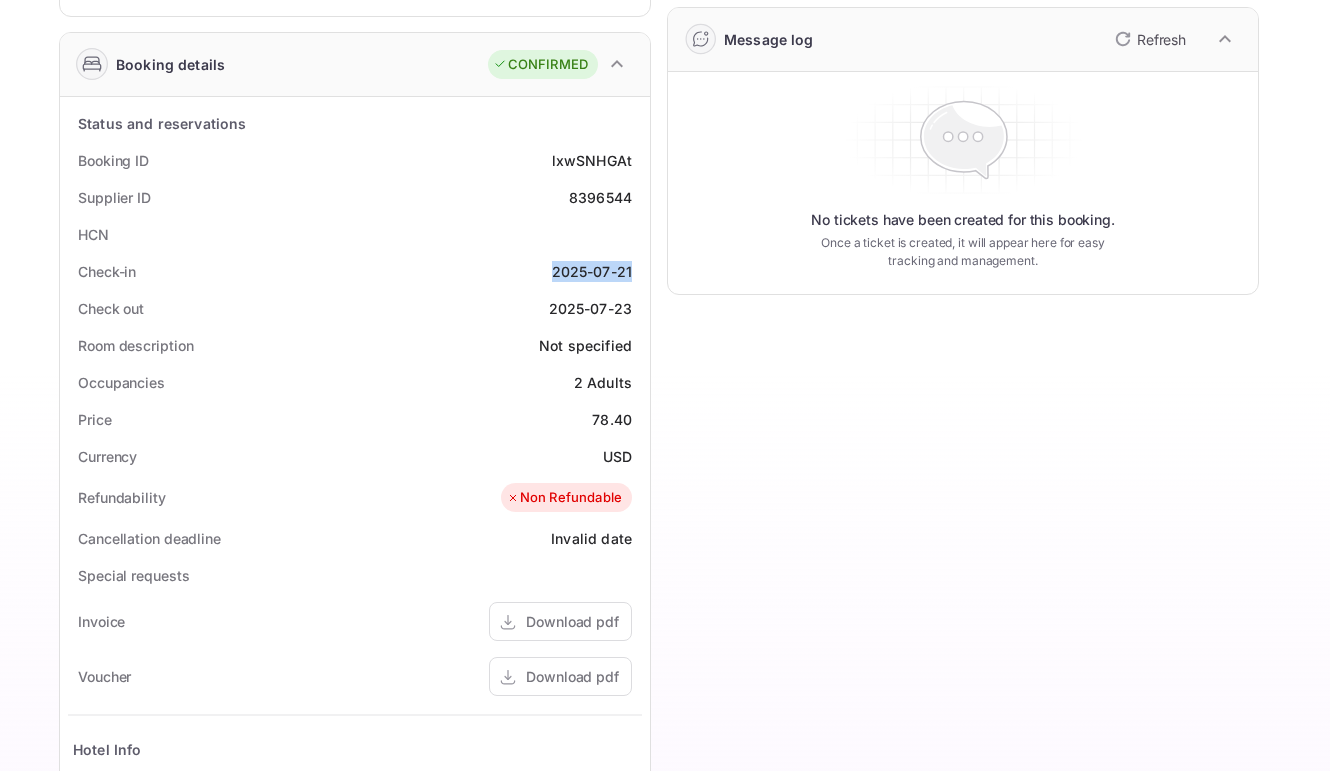 drag, startPoint x: 536, startPoint y: 282, endPoint x: 634, endPoint y: 290, distance: 98.32599 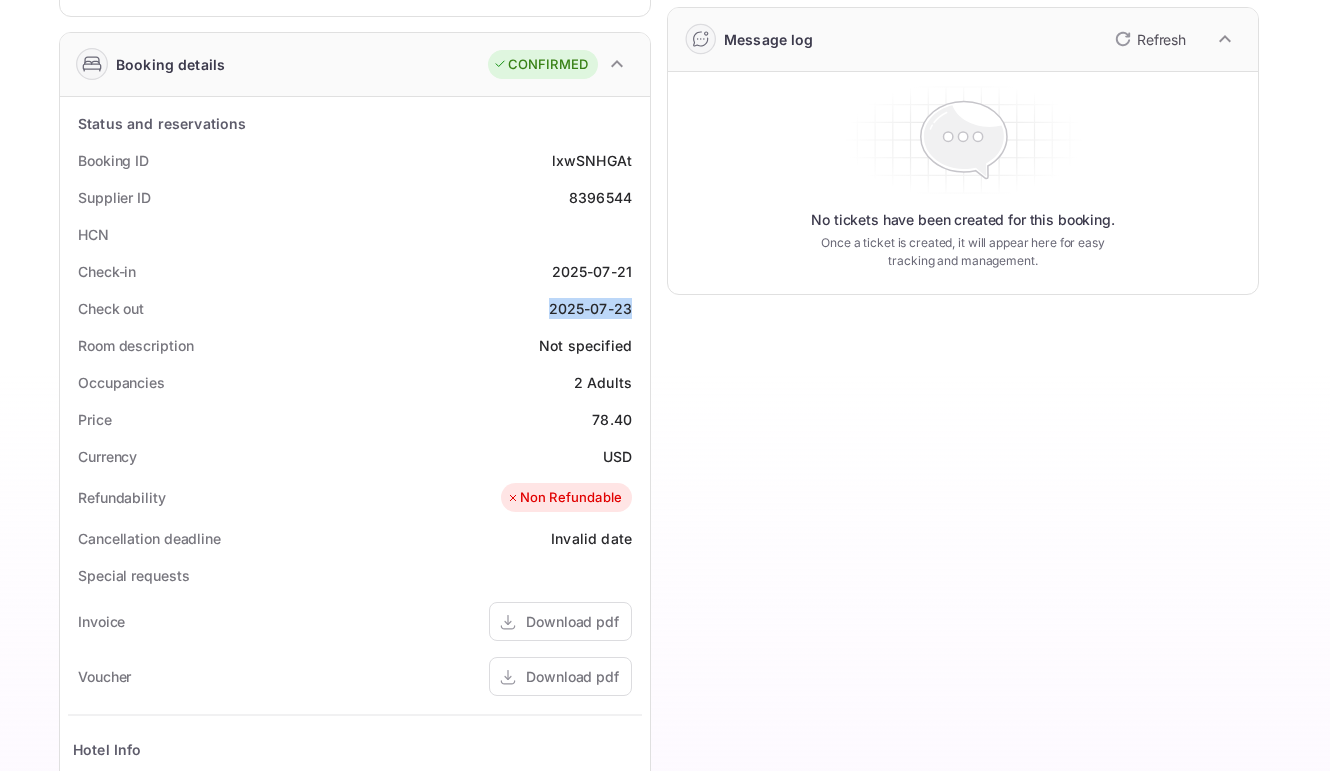 drag, startPoint x: 534, startPoint y: 325, endPoint x: 632, endPoint y: 336, distance: 98.61542 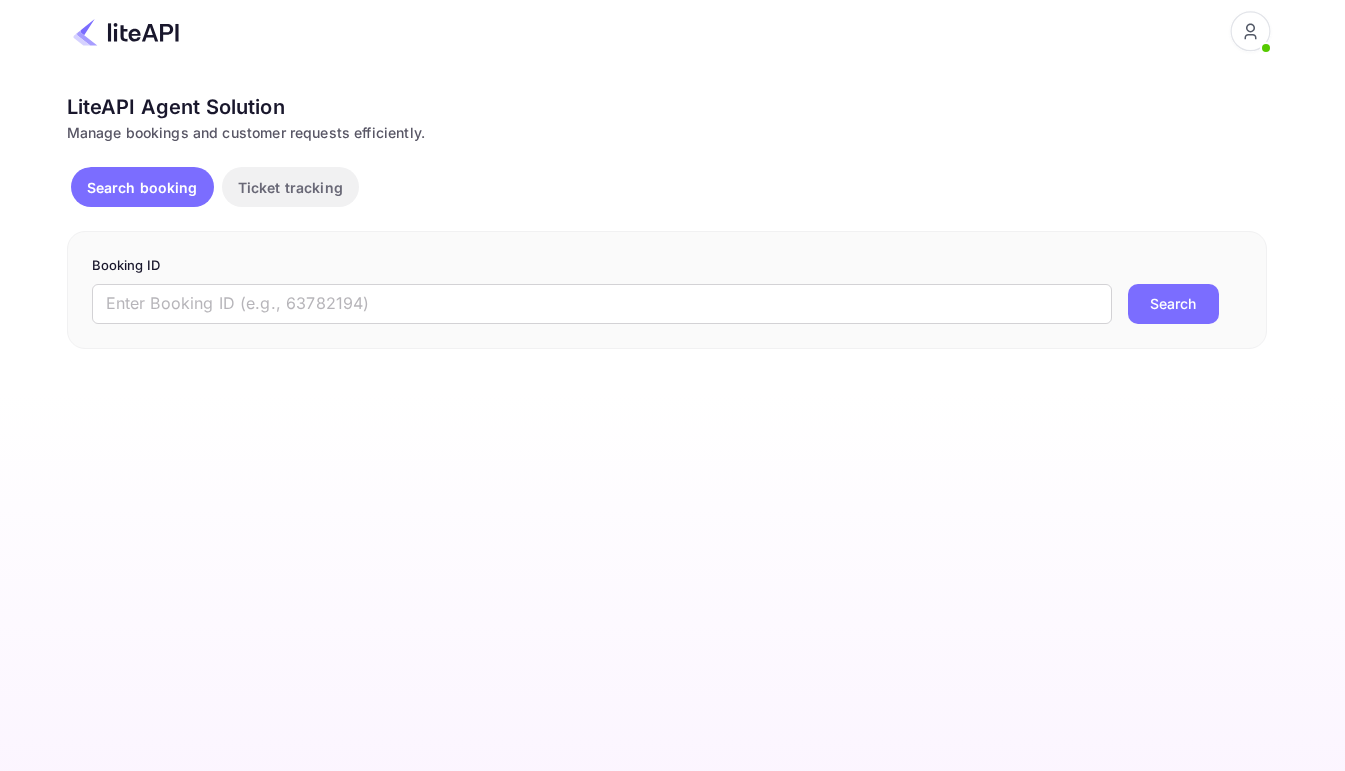 scroll, scrollTop: 0, scrollLeft: 0, axis: both 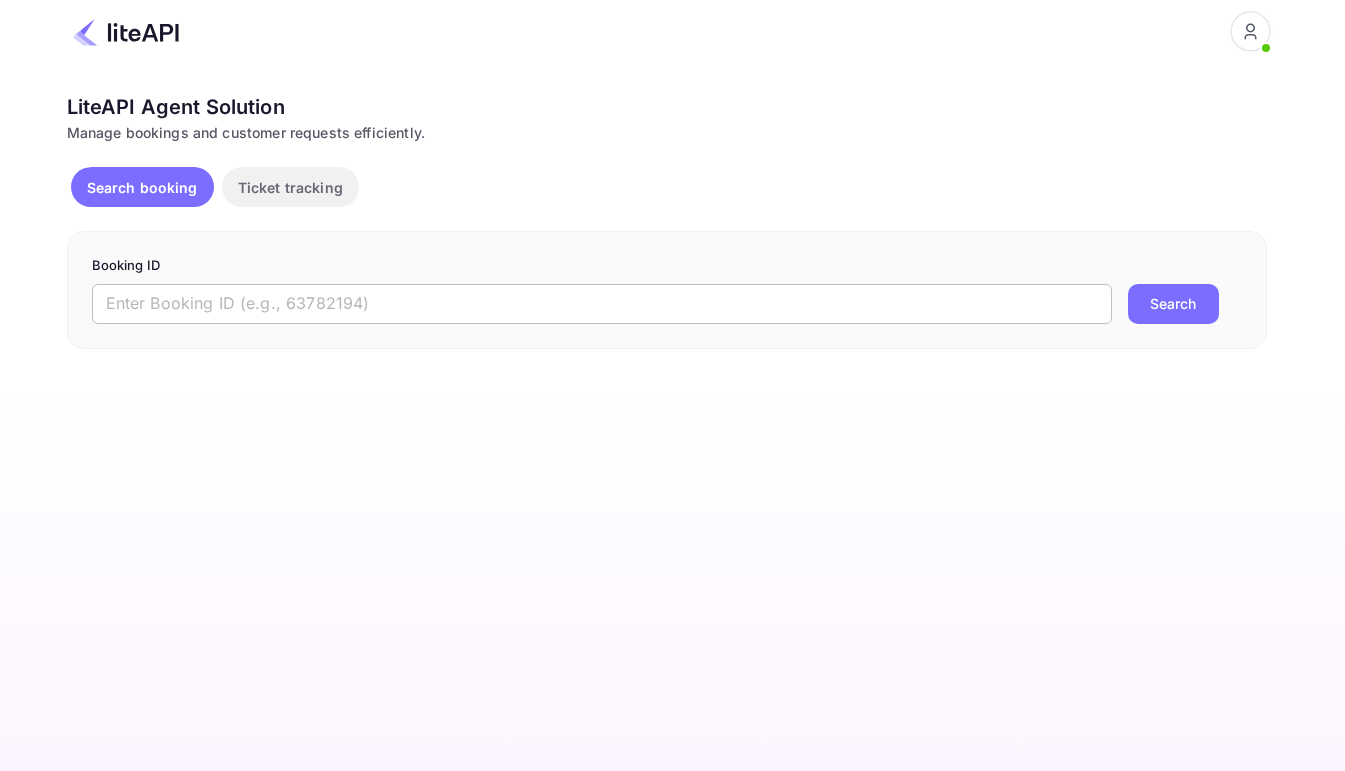 click at bounding box center (602, 304) 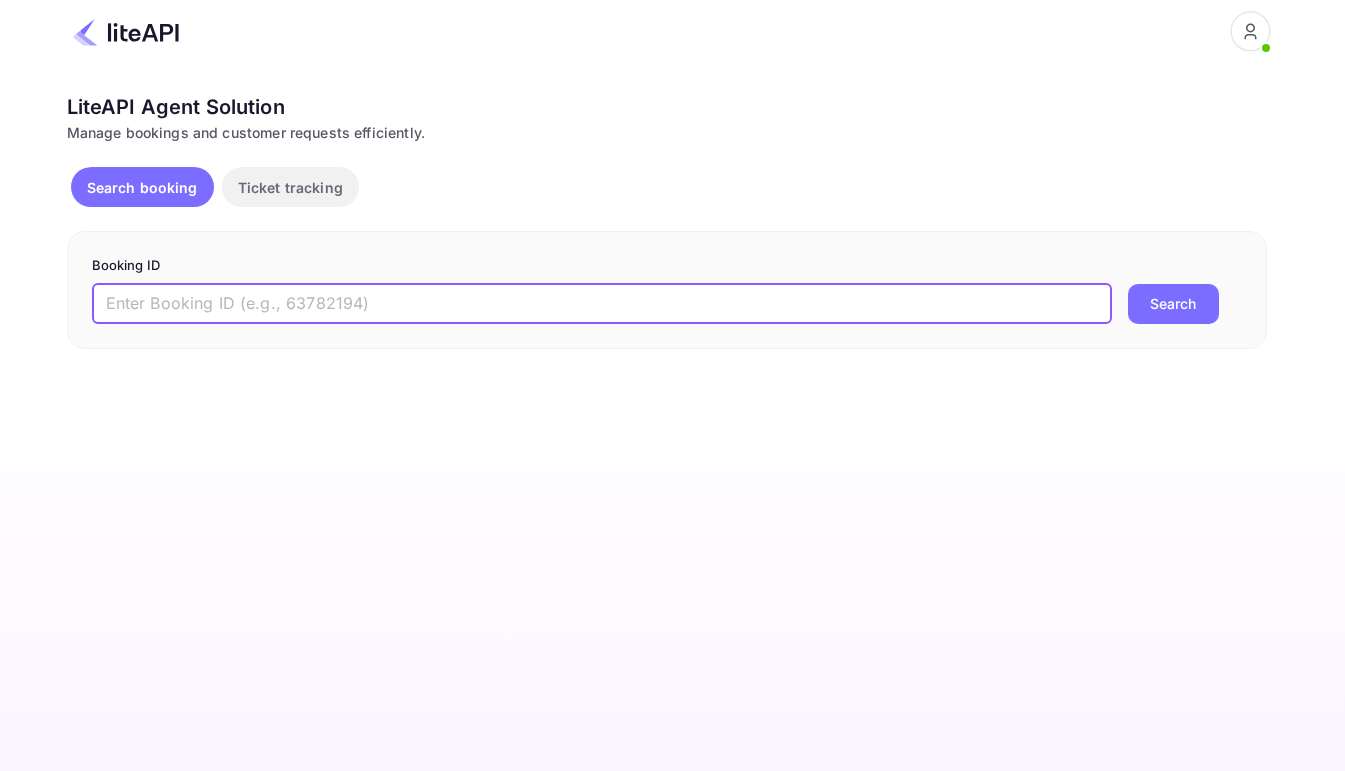 paste on "8395214" 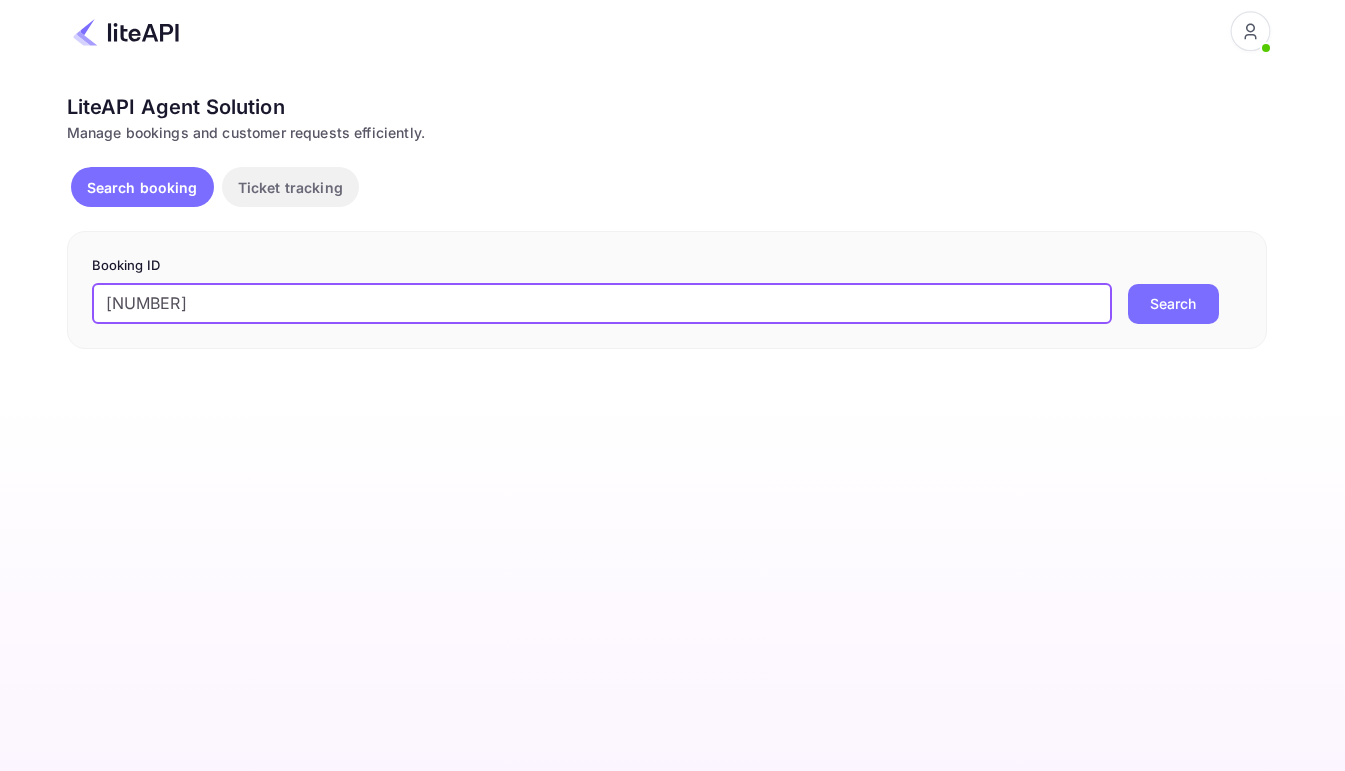 type on "8395214" 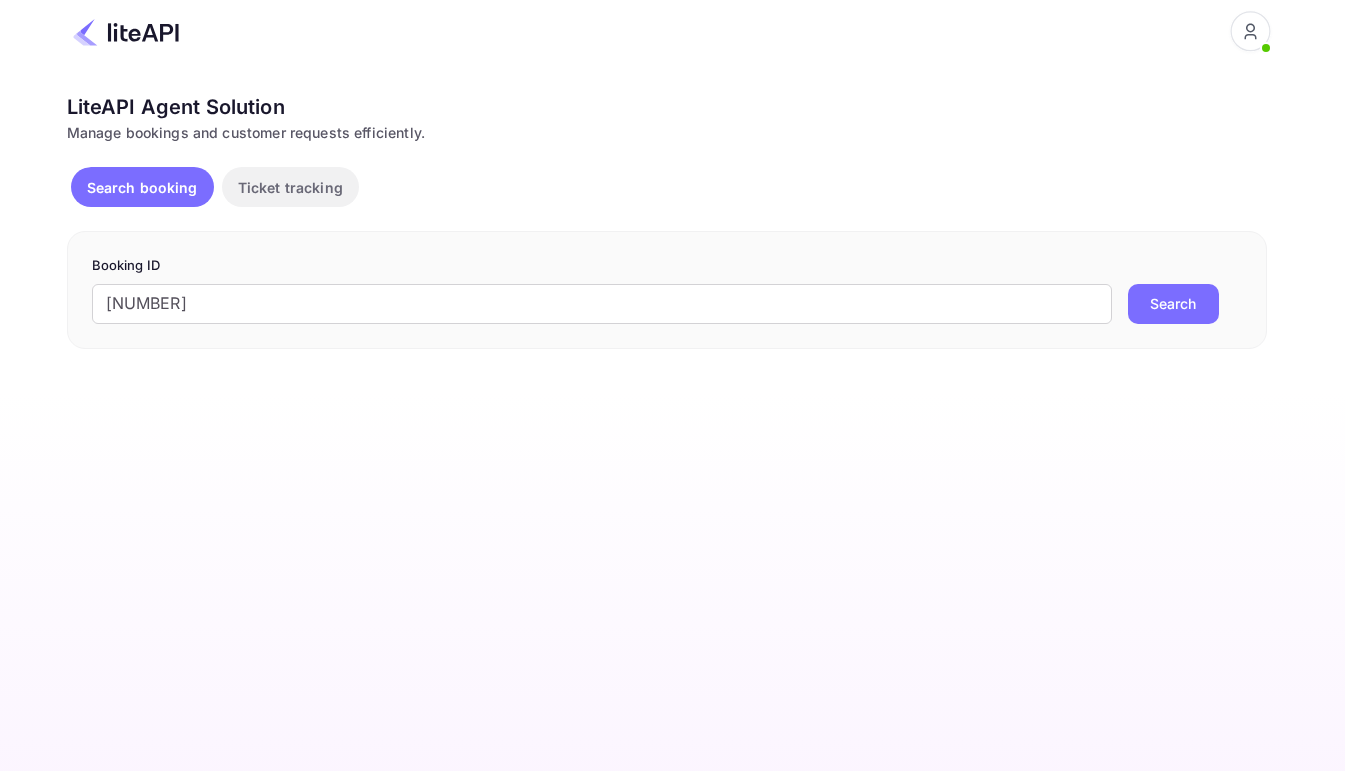 click on "Search" at bounding box center [1173, 304] 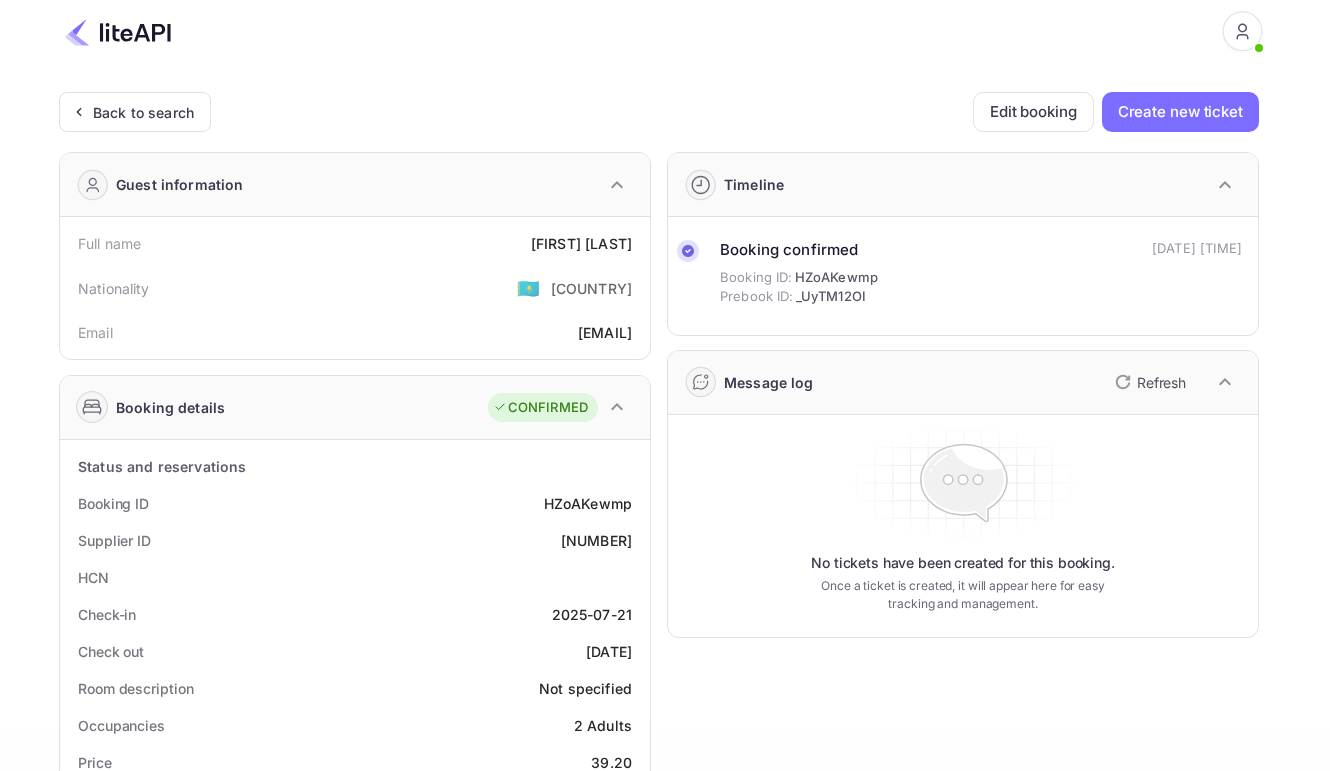 drag, startPoint x: 461, startPoint y: 252, endPoint x: 625, endPoint y: 256, distance: 164.04877 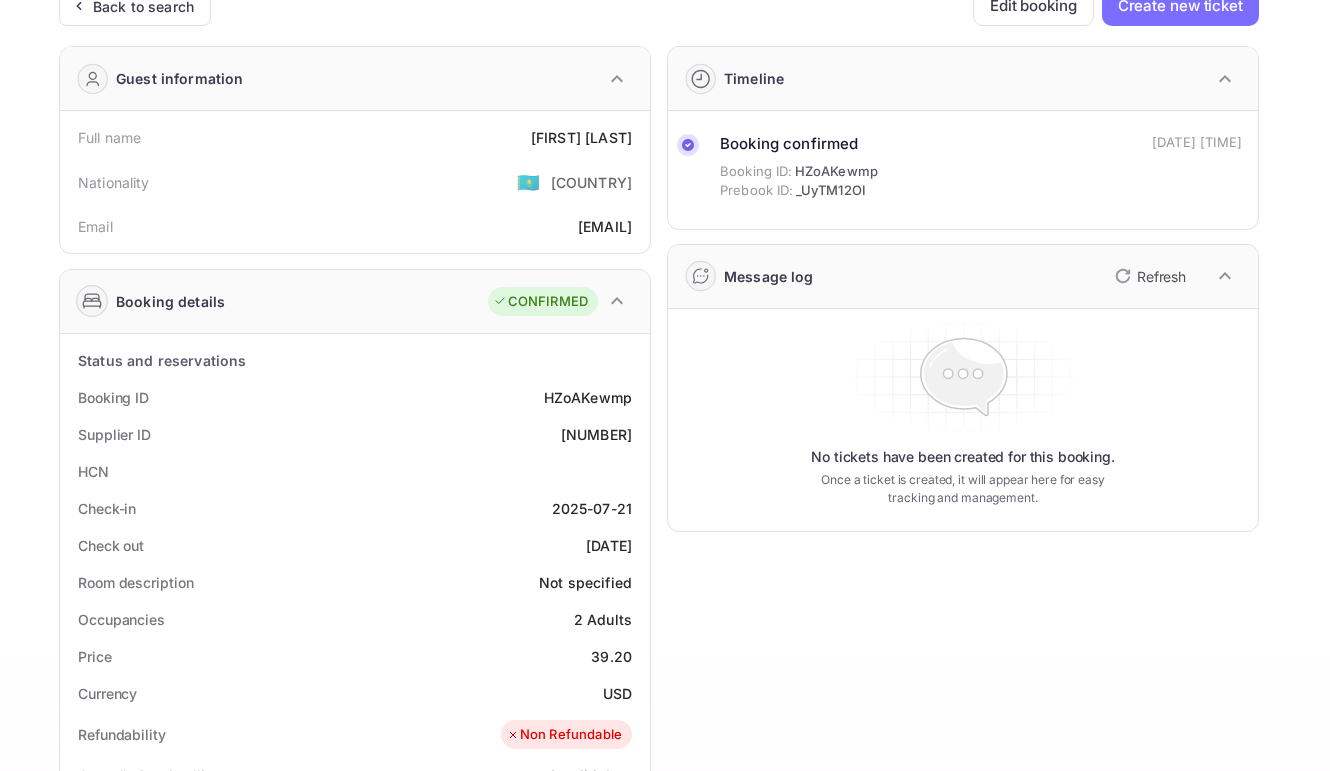 scroll, scrollTop: 146, scrollLeft: 0, axis: vertical 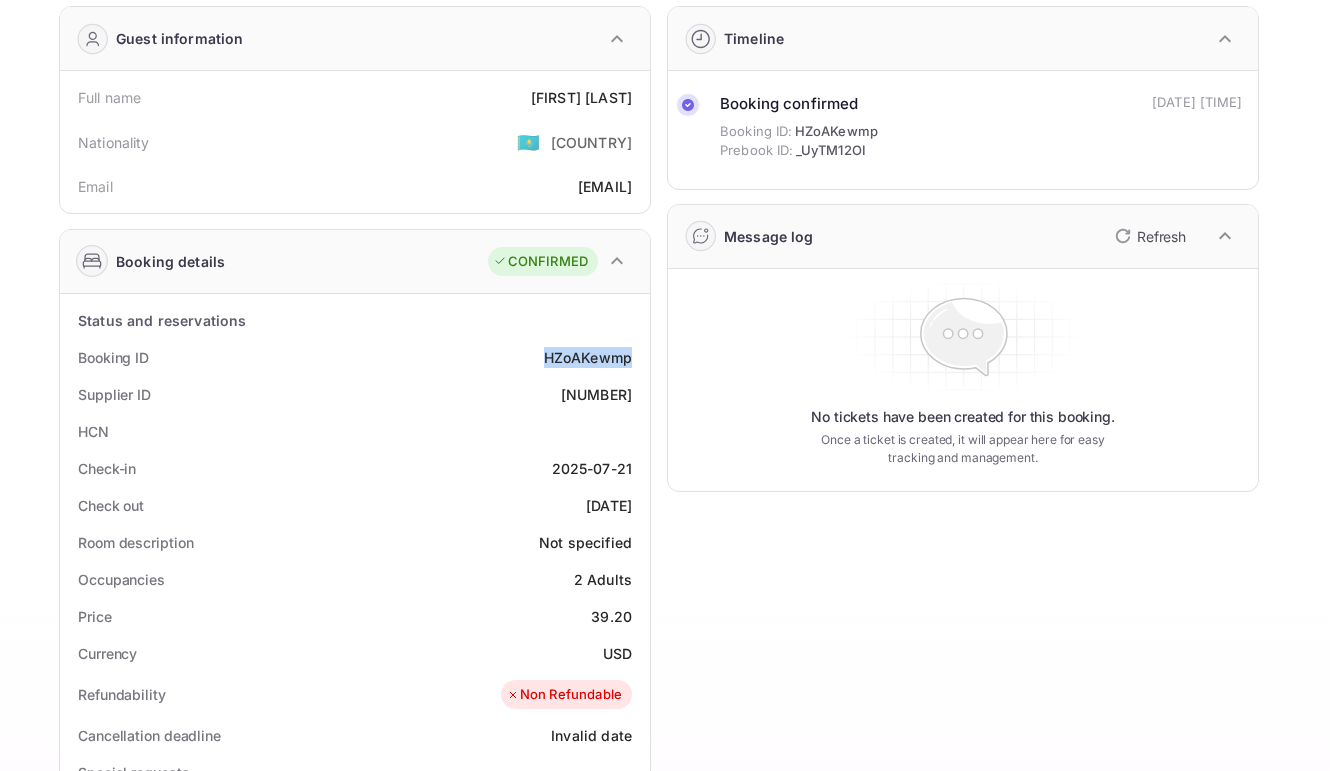 drag, startPoint x: 533, startPoint y: 371, endPoint x: 627, endPoint y: 379, distance: 94.33981 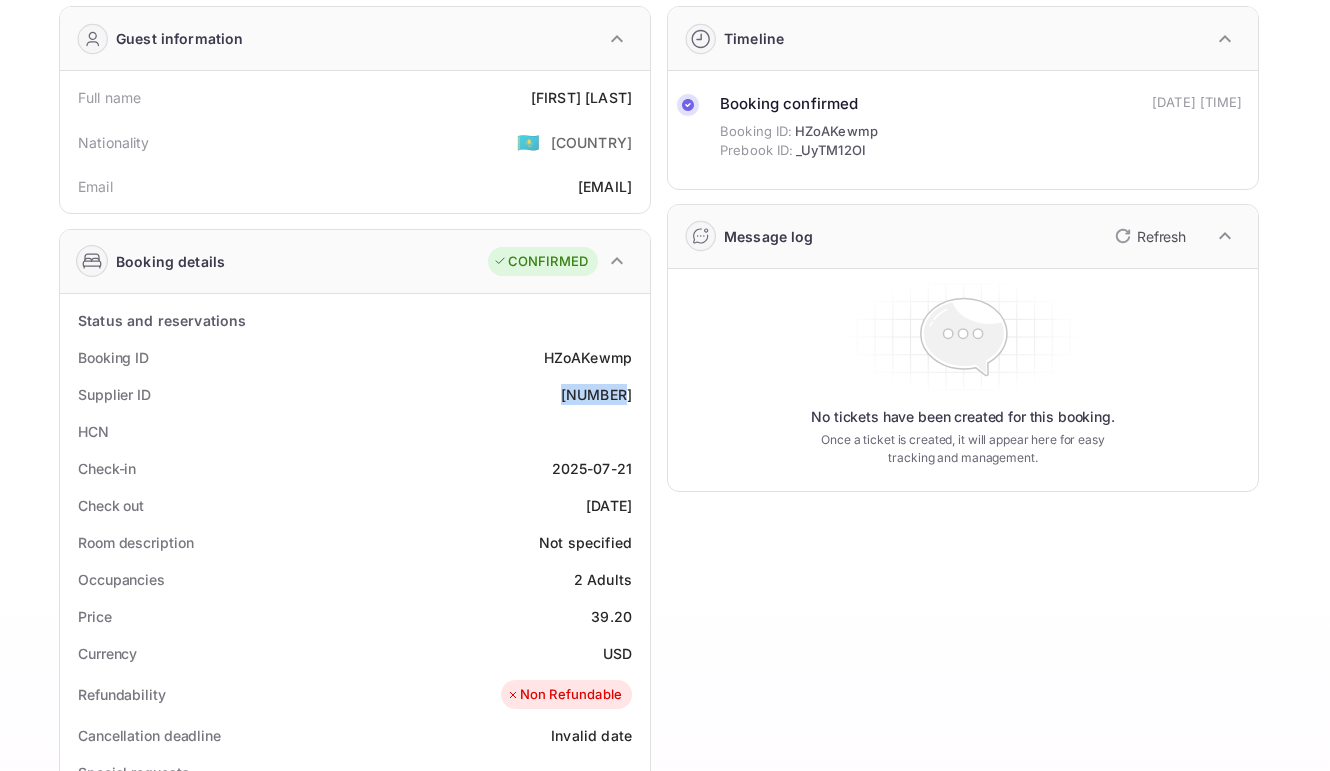 drag, startPoint x: 563, startPoint y: 407, endPoint x: 630, endPoint y: 418, distance: 67.89698 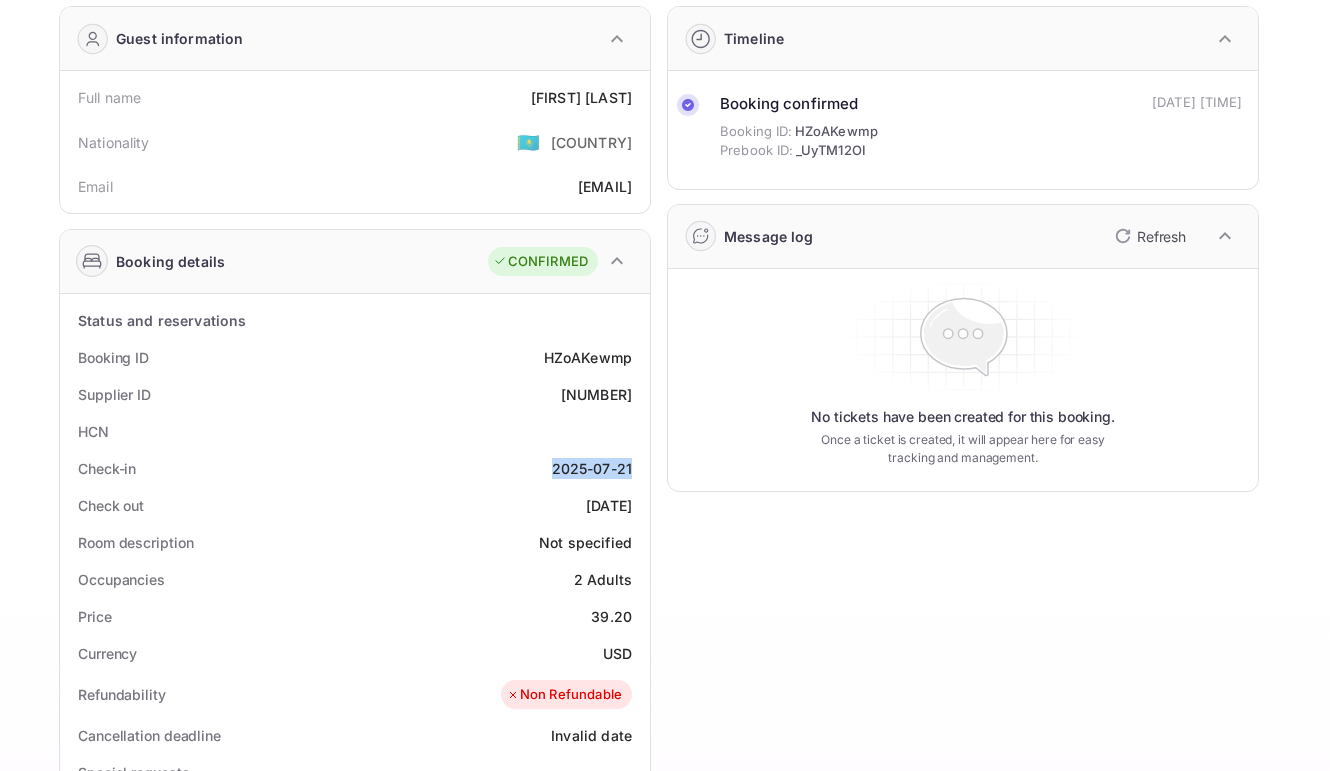 drag, startPoint x: 546, startPoint y: 479, endPoint x: 630, endPoint y: 493, distance: 85.158676 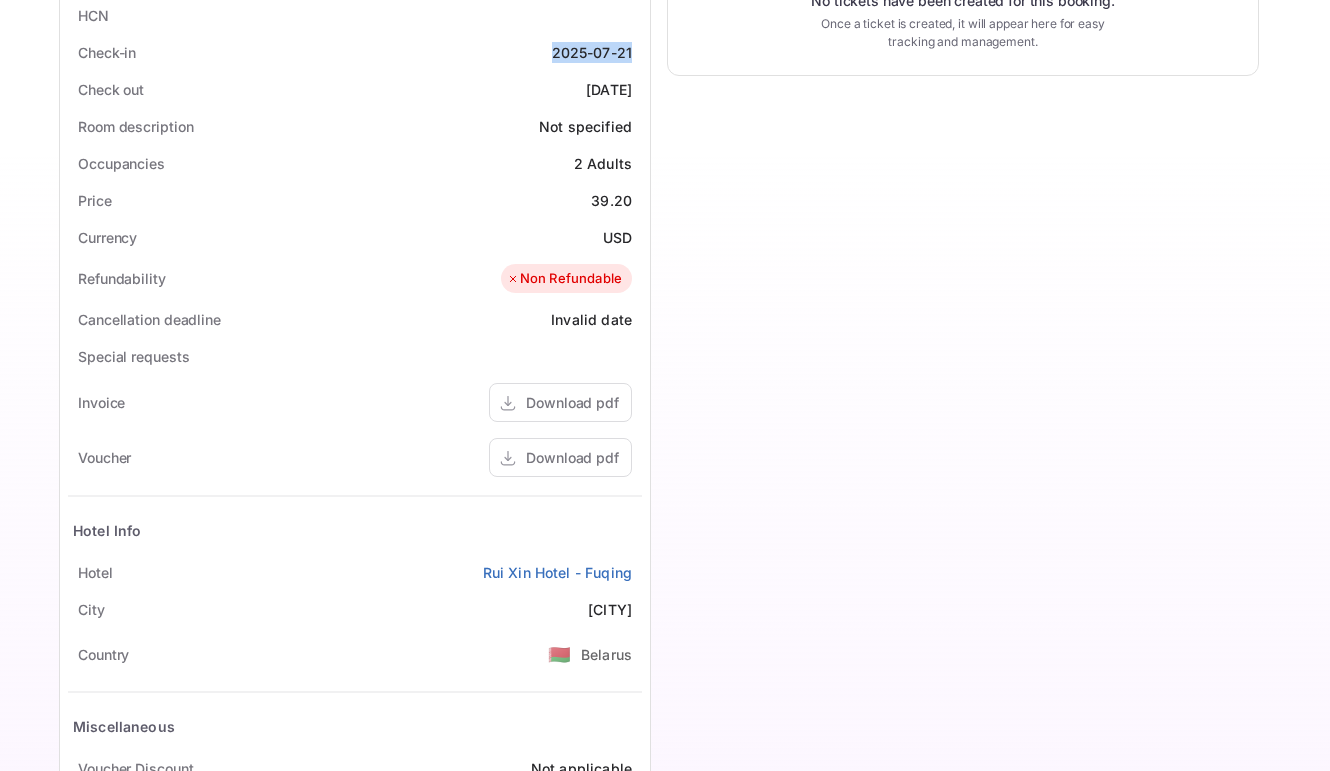 scroll, scrollTop: 641, scrollLeft: 0, axis: vertical 